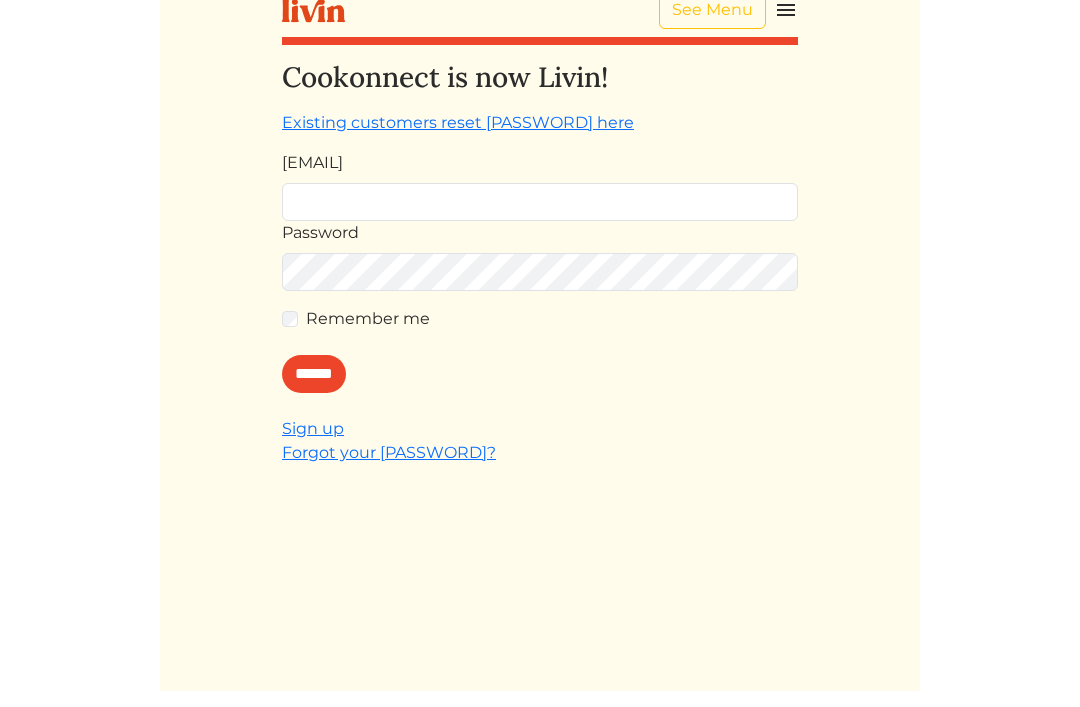 scroll, scrollTop: 78, scrollLeft: 0, axis: vertical 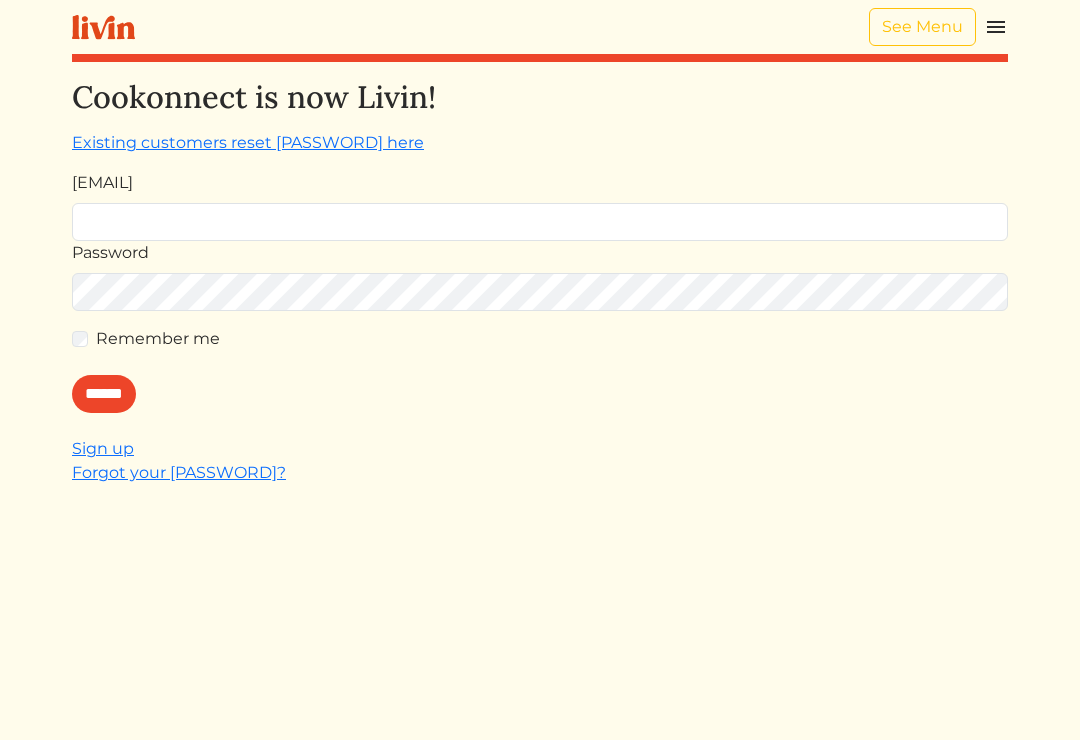 click at bounding box center [996, 27] 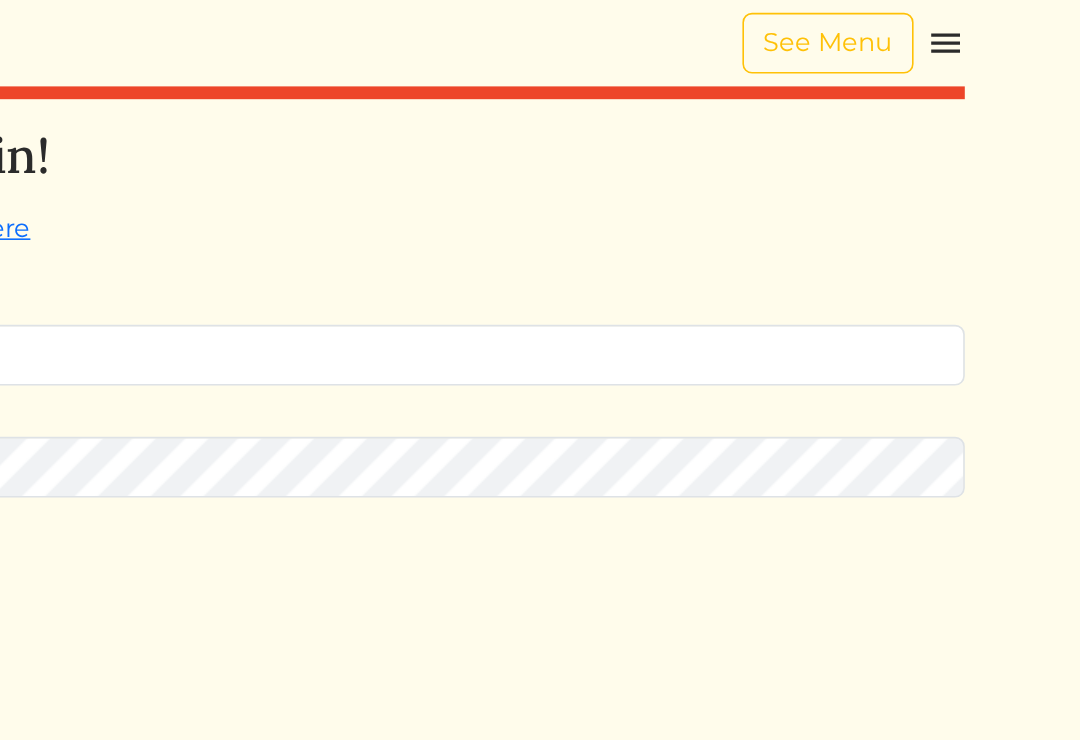 click at bounding box center [996, 27] 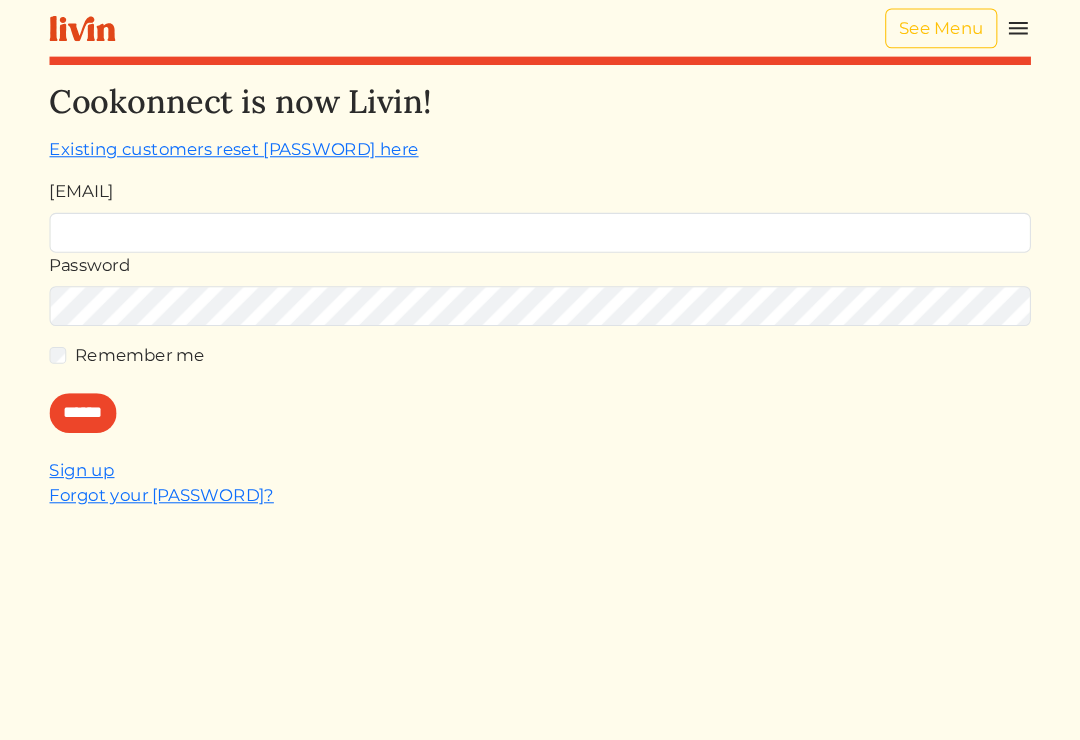 click at bounding box center [996, 27] 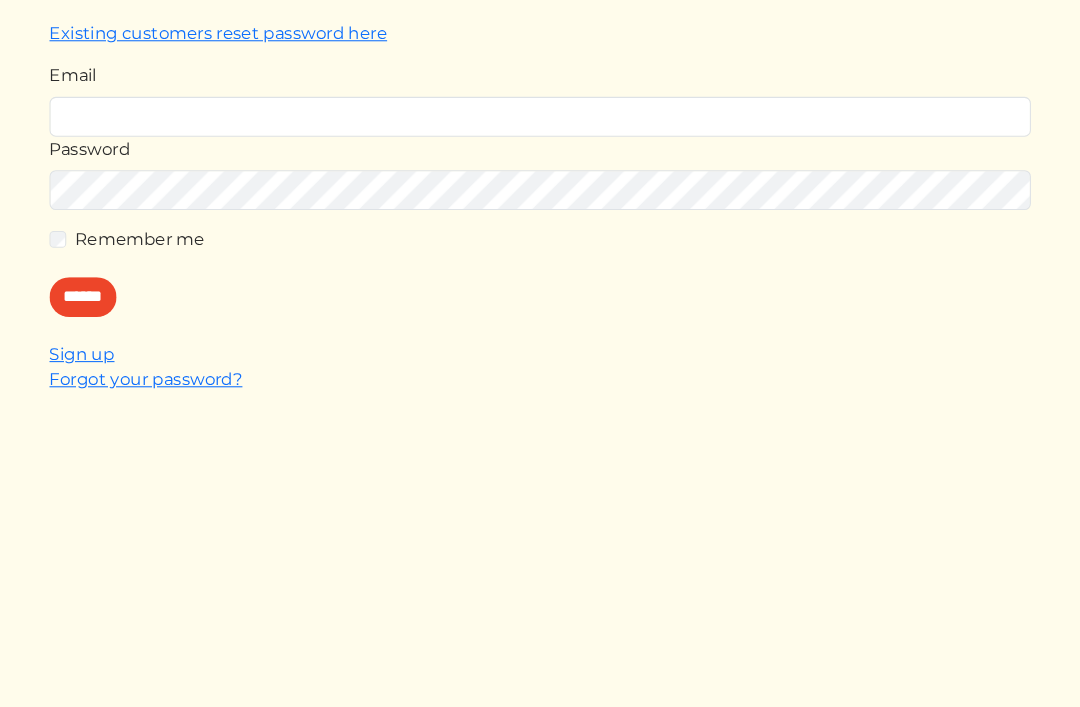scroll, scrollTop: 0, scrollLeft: 0, axis: both 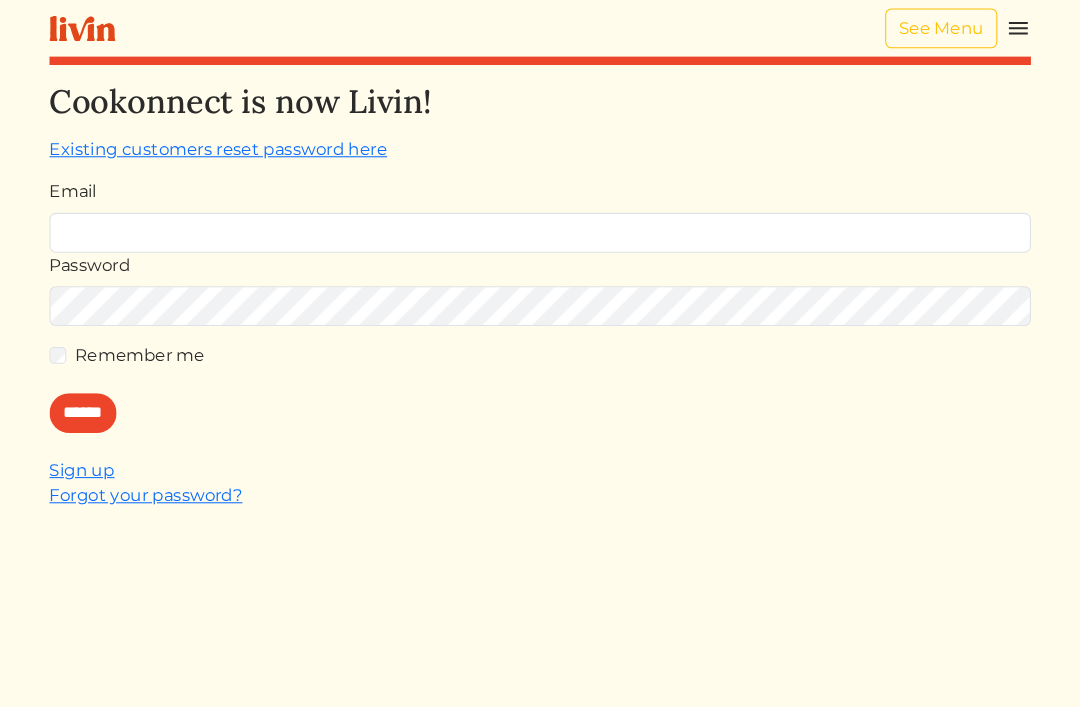 click at bounding box center [996, 27] 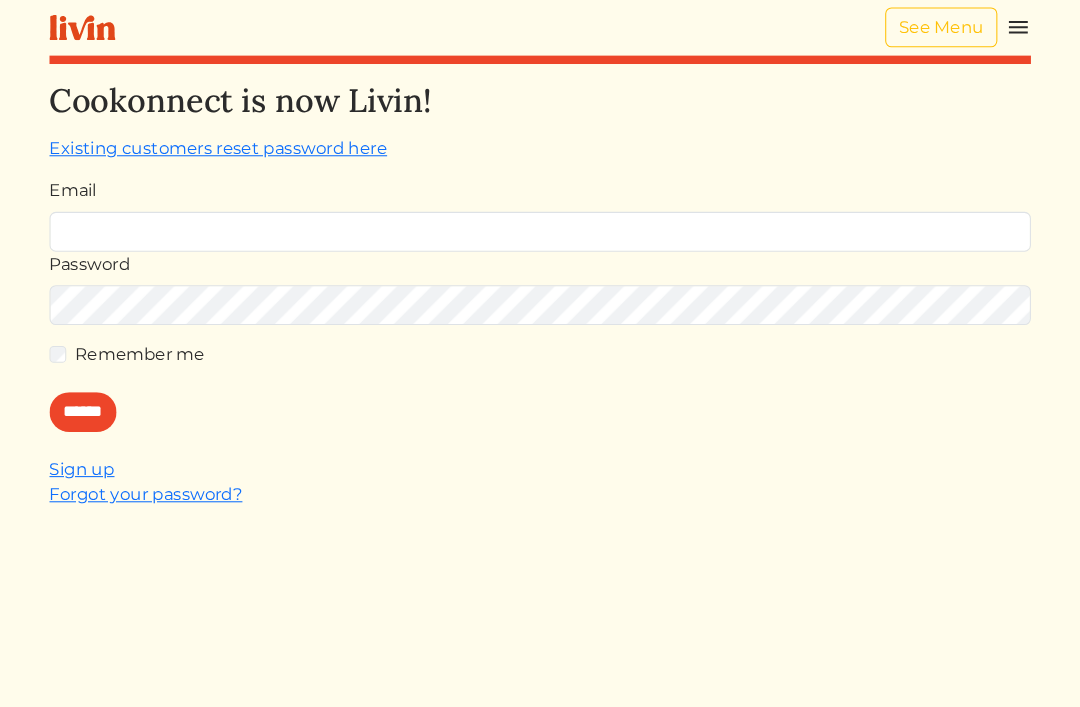 click on "See Menu" at bounding box center (922, 27) 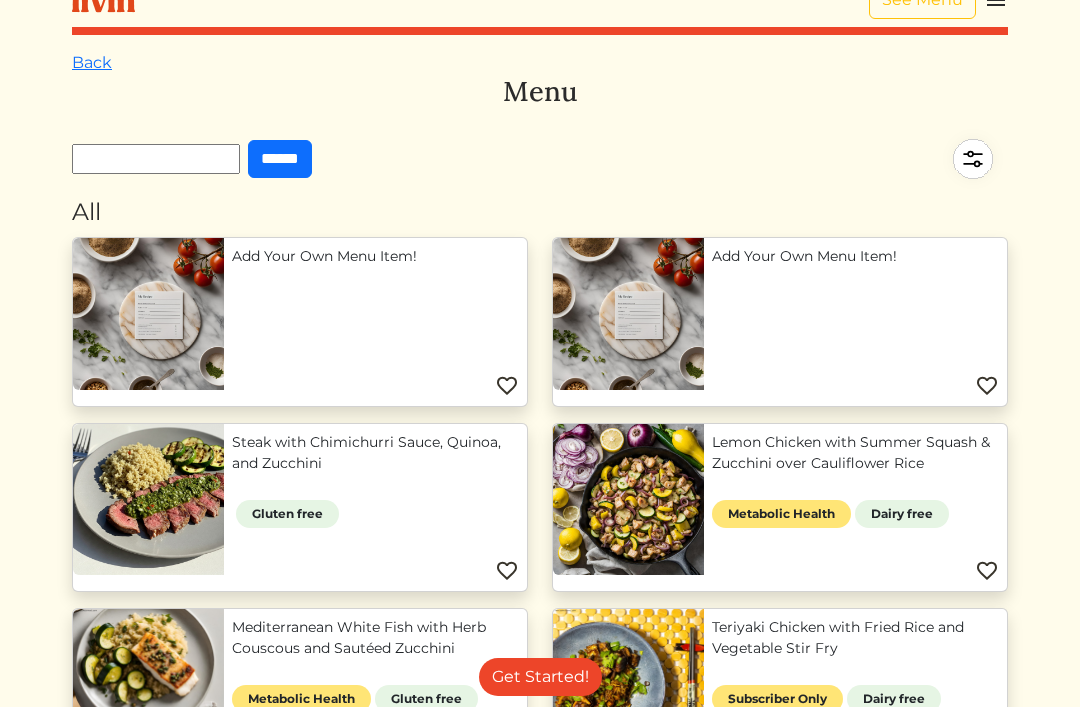 scroll, scrollTop: 0, scrollLeft: 0, axis: both 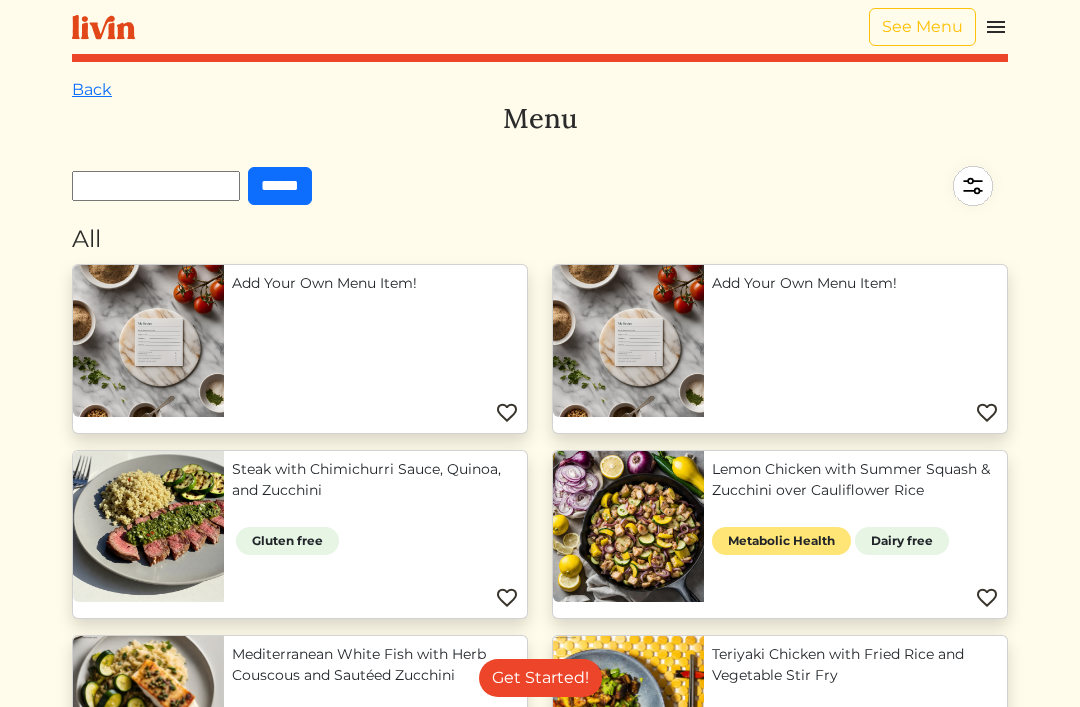 click on "Get Started!" at bounding box center (540, 678) 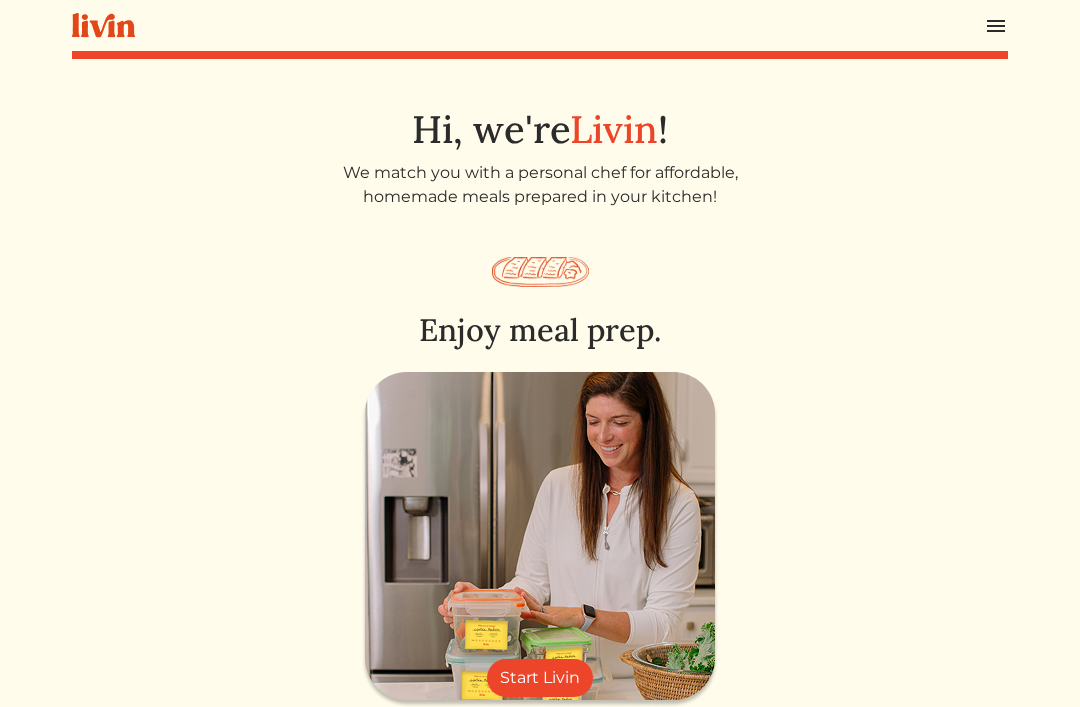 scroll, scrollTop: 0, scrollLeft: 0, axis: both 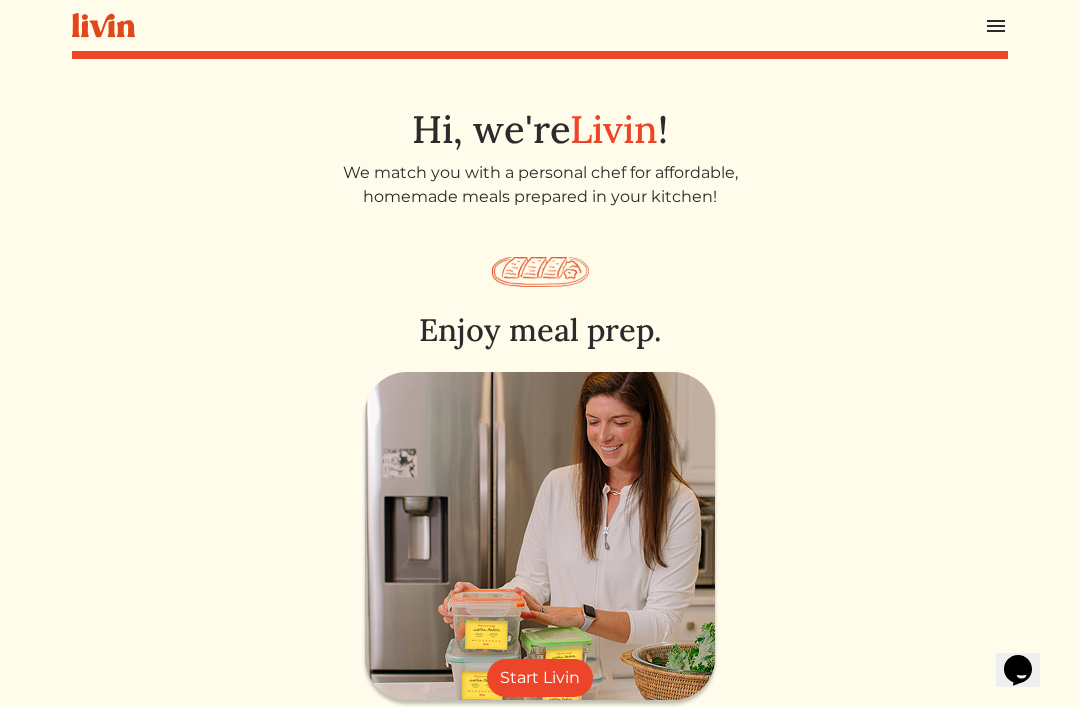click on "Start Livin" at bounding box center [540, 678] 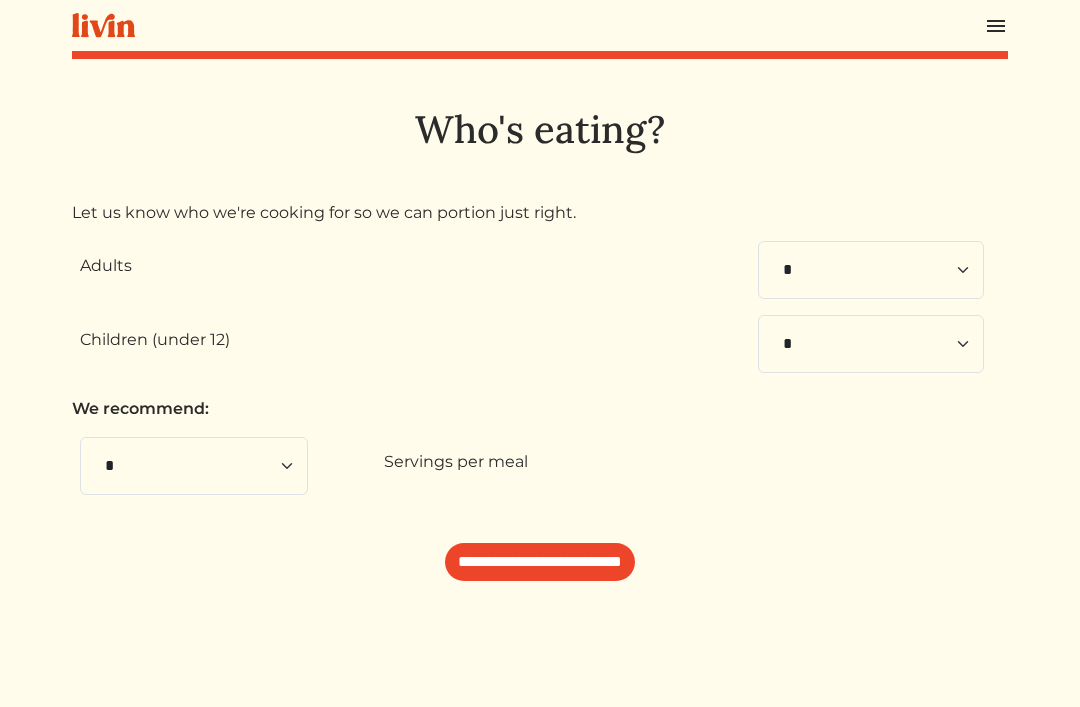 scroll, scrollTop: 0, scrollLeft: 0, axis: both 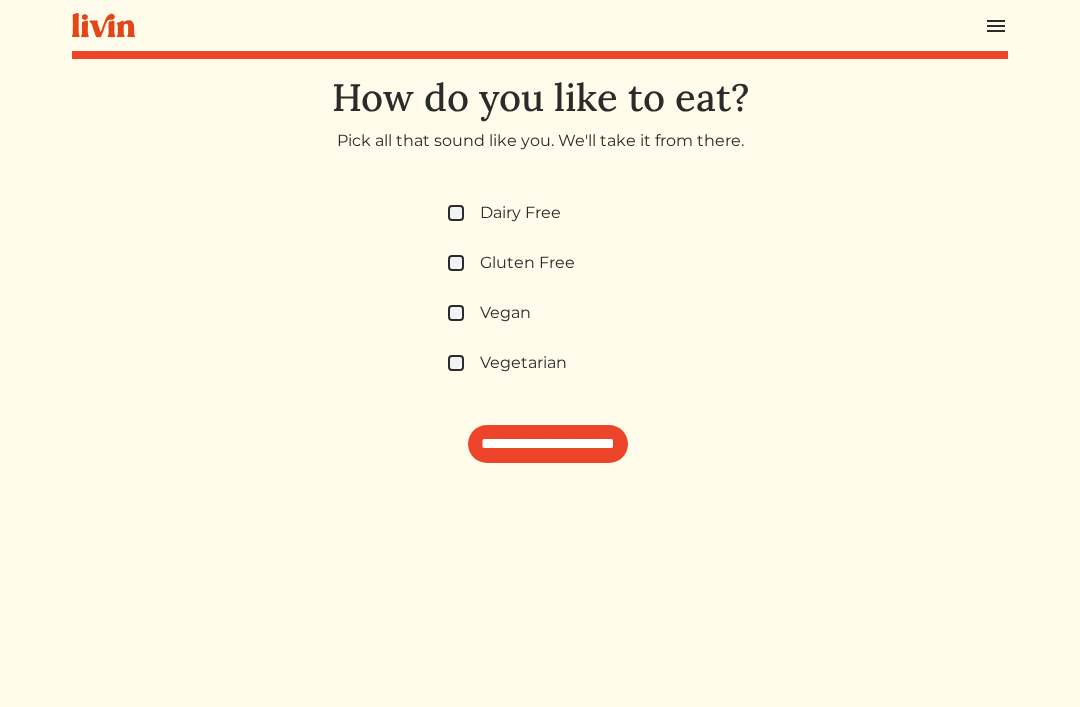 click on "**********" at bounding box center [548, 444] 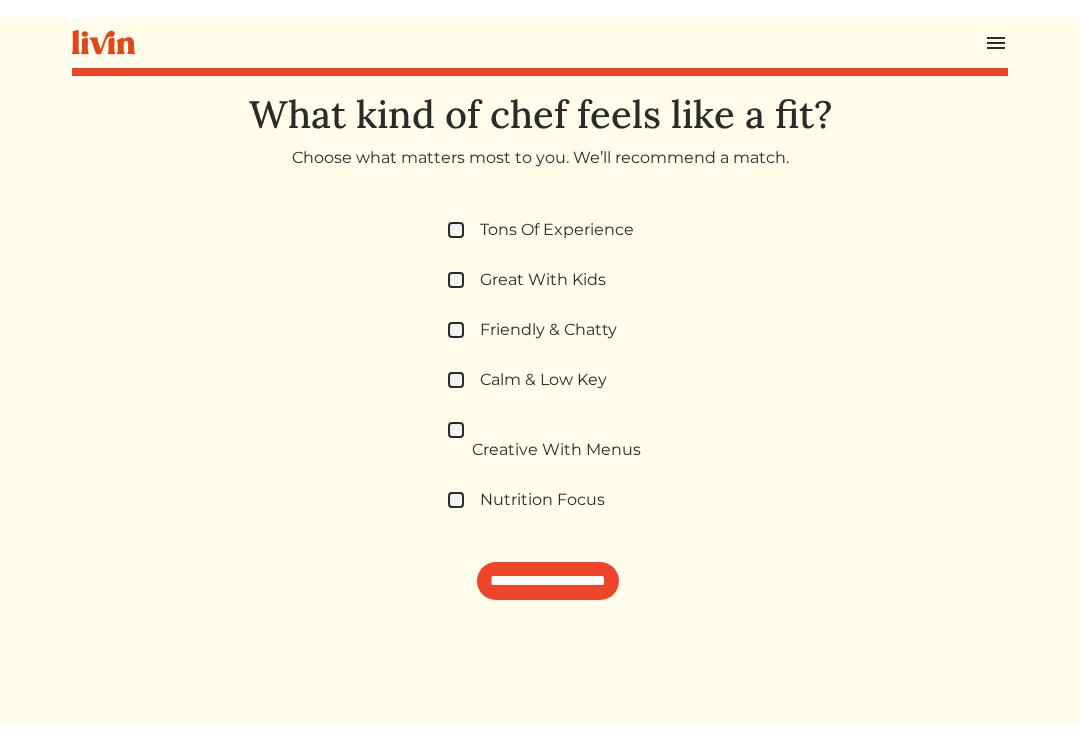 scroll, scrollTop: 0, scrollLeft: 0, axis: both 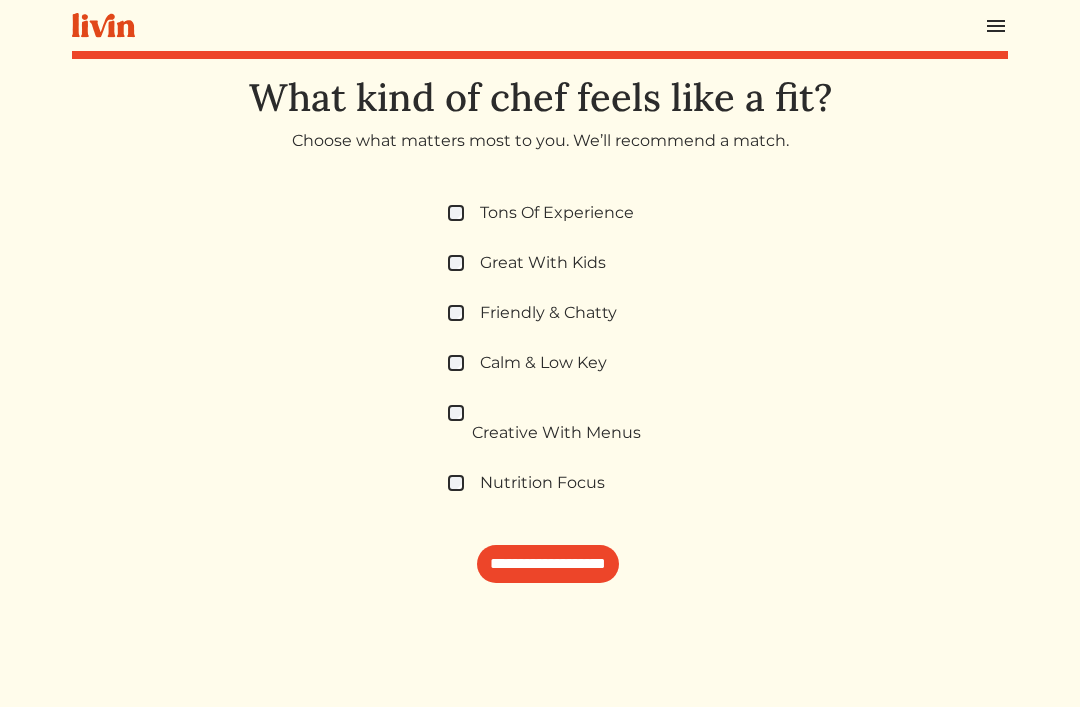 click on "**********" at bounding box center (548, 564) 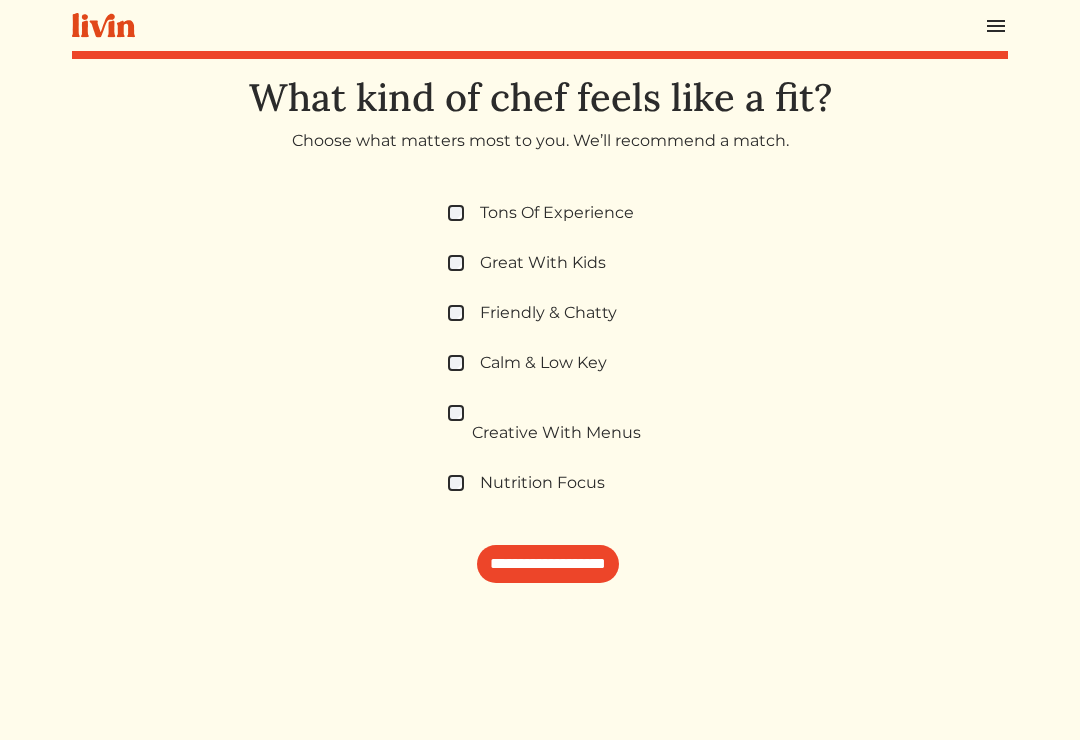 click on "**********" at bounding box center (548, 564) 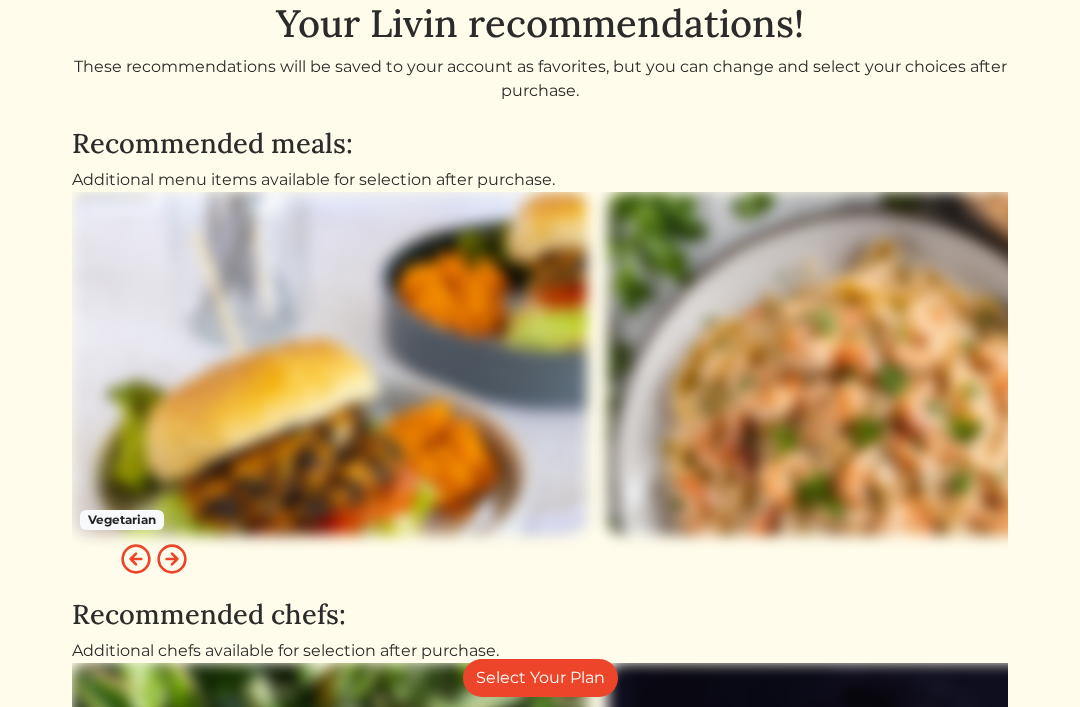 scroll, scrollTop: 0, scrollLeft: 0, axis: both 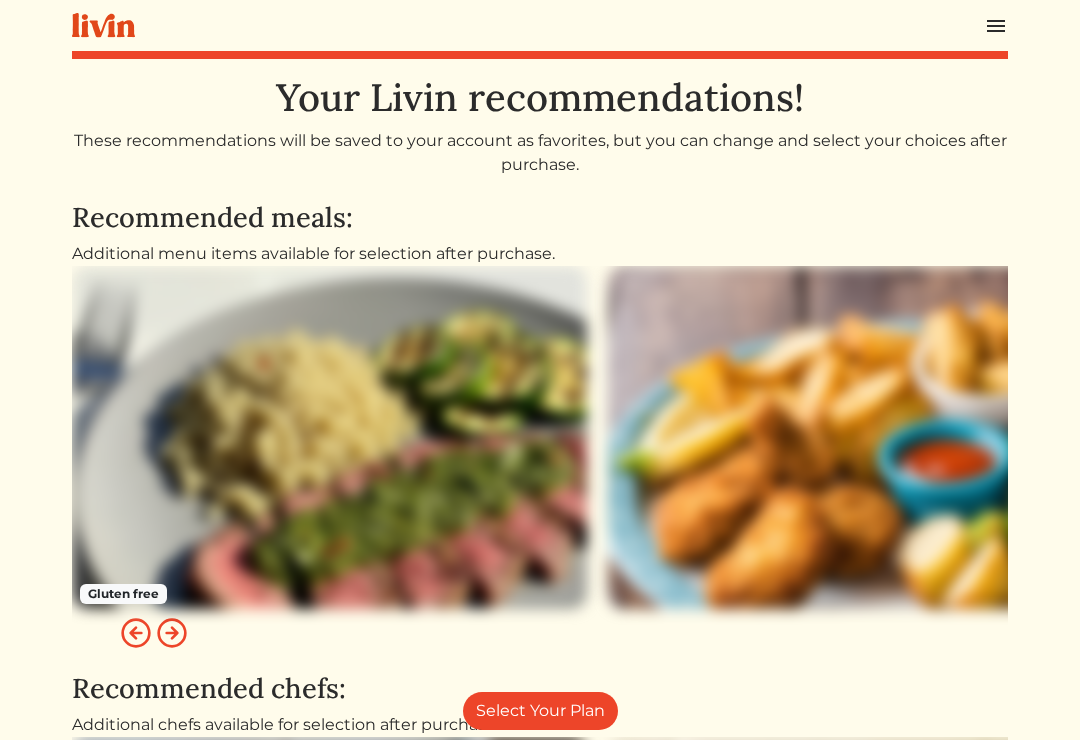 click on "Select Your Plan" at bounding box center [540, 711] 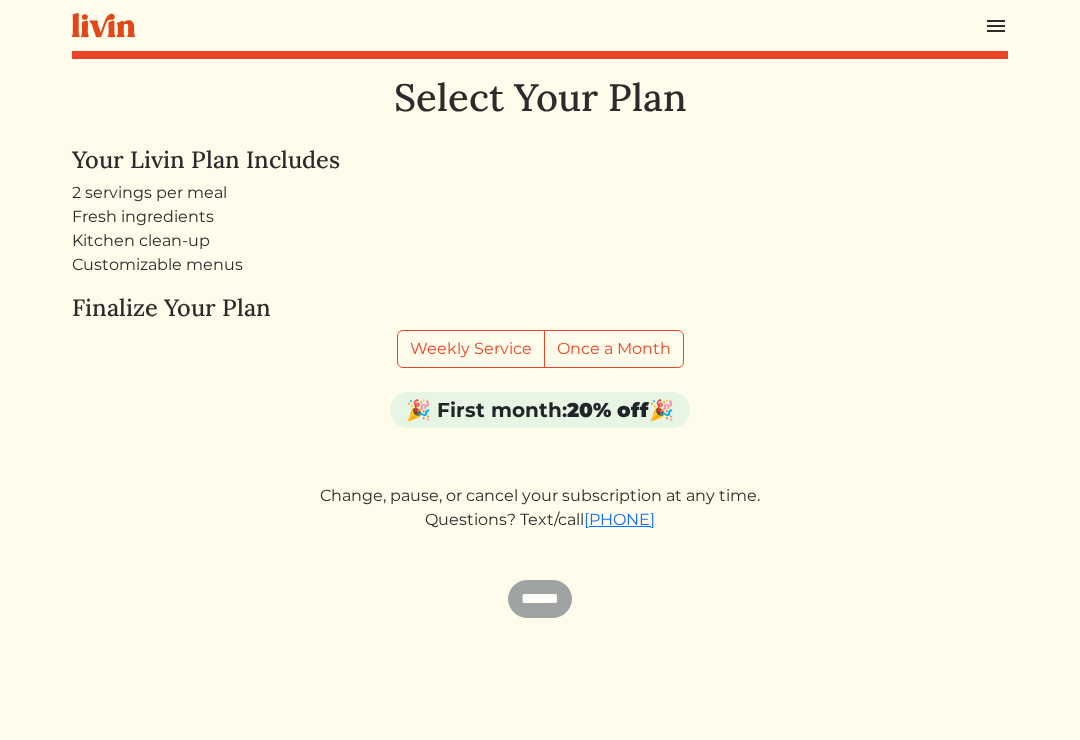 scroll, scrollTop: 0, scrollLeft: 0, axis: both 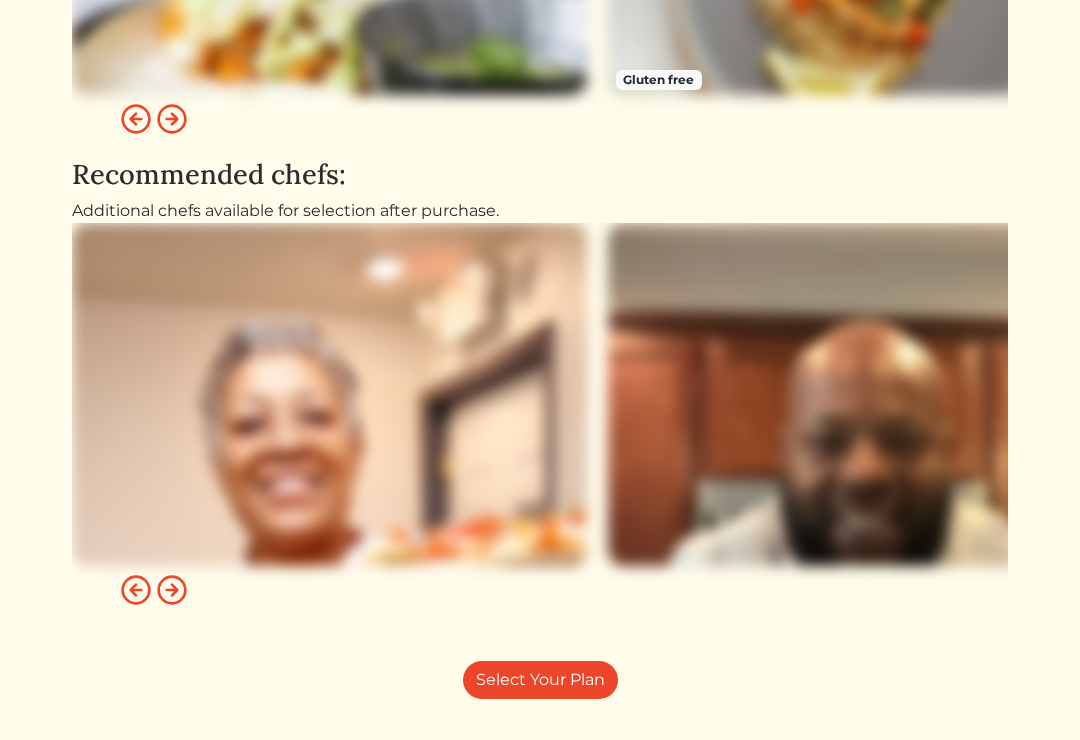 click on "Select Your Plan" at bounding box center [540, 680] 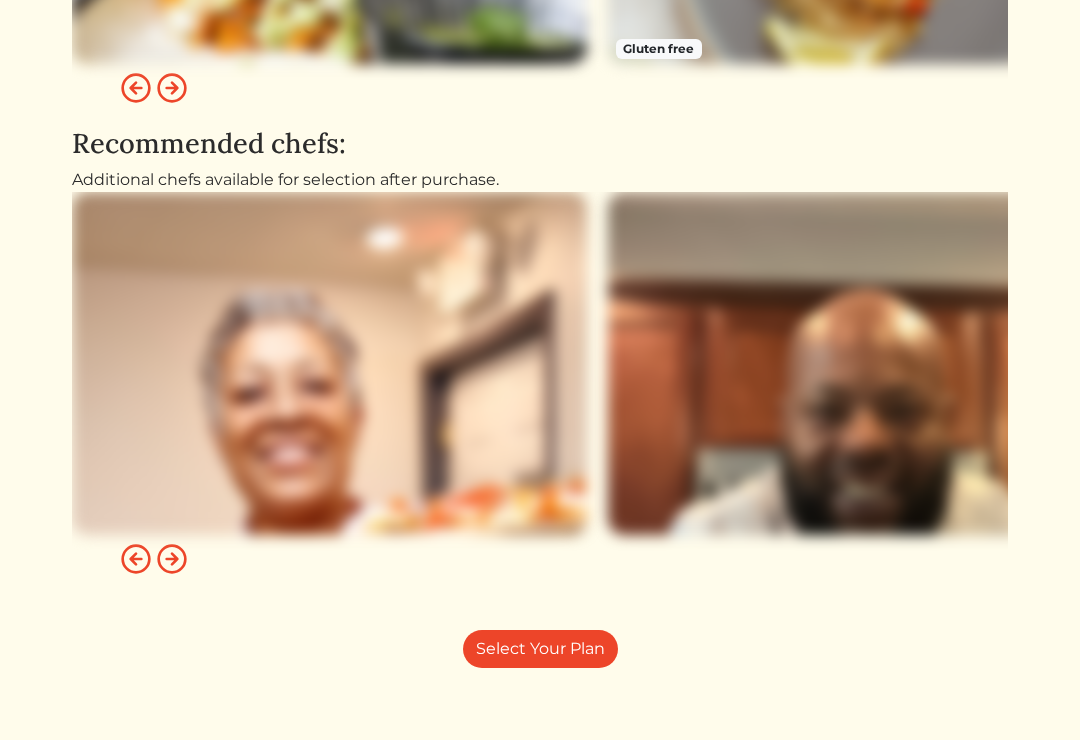 click at bounding box center [136, 559] 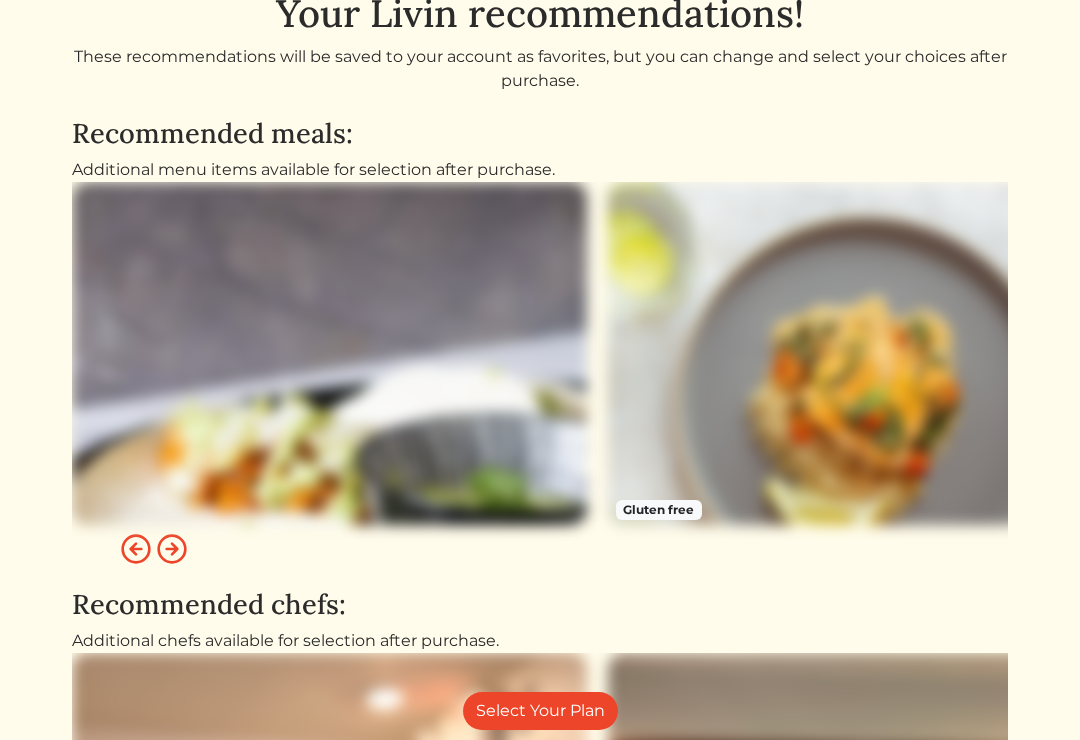 scroll, scrollTop: 0, scrollLeft: 0, axis: both 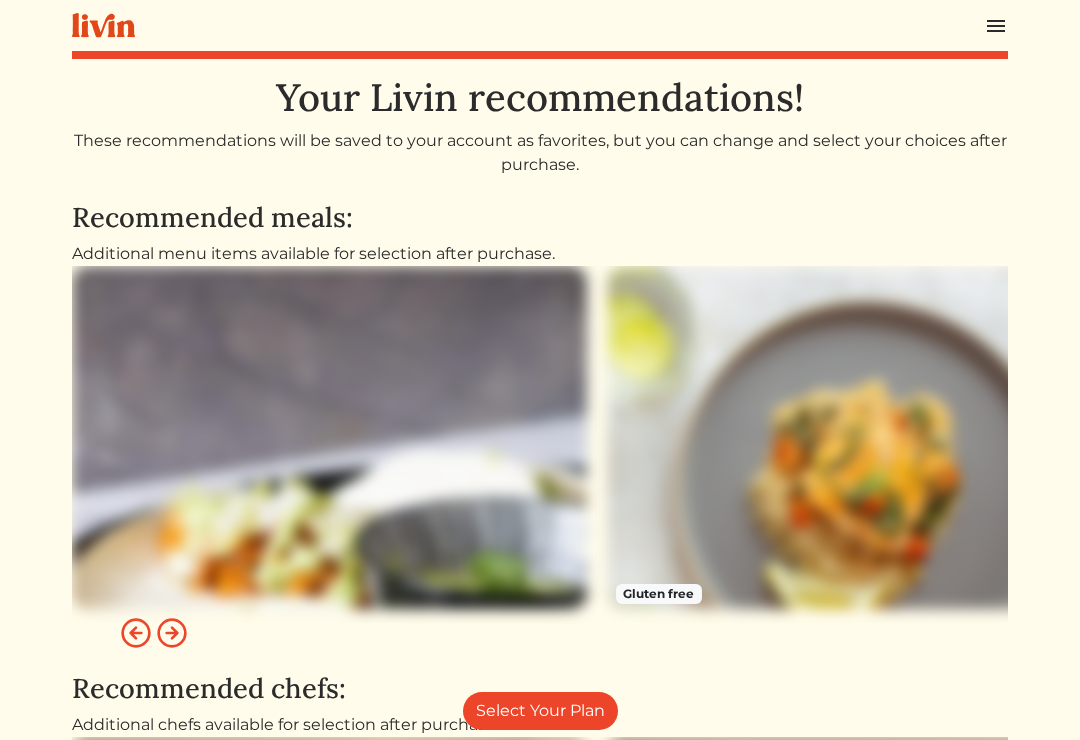 click at bounding box center [103, 25] 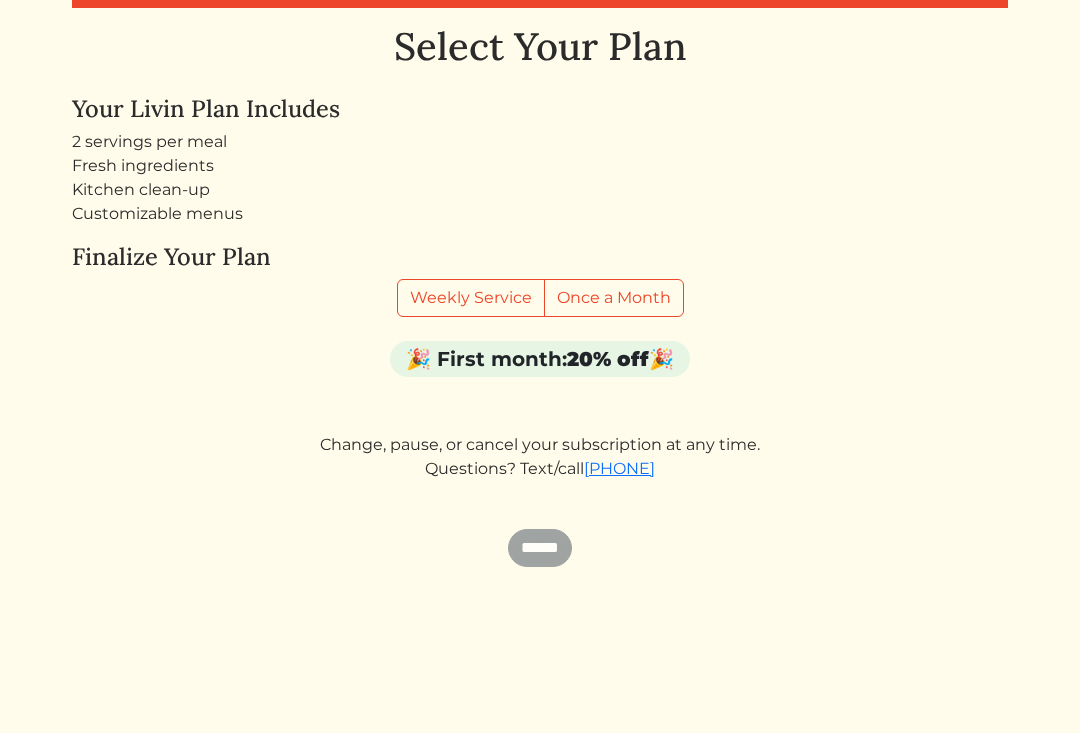 scroll, scrollTop: 0, scrollLeft: 0, axis: both 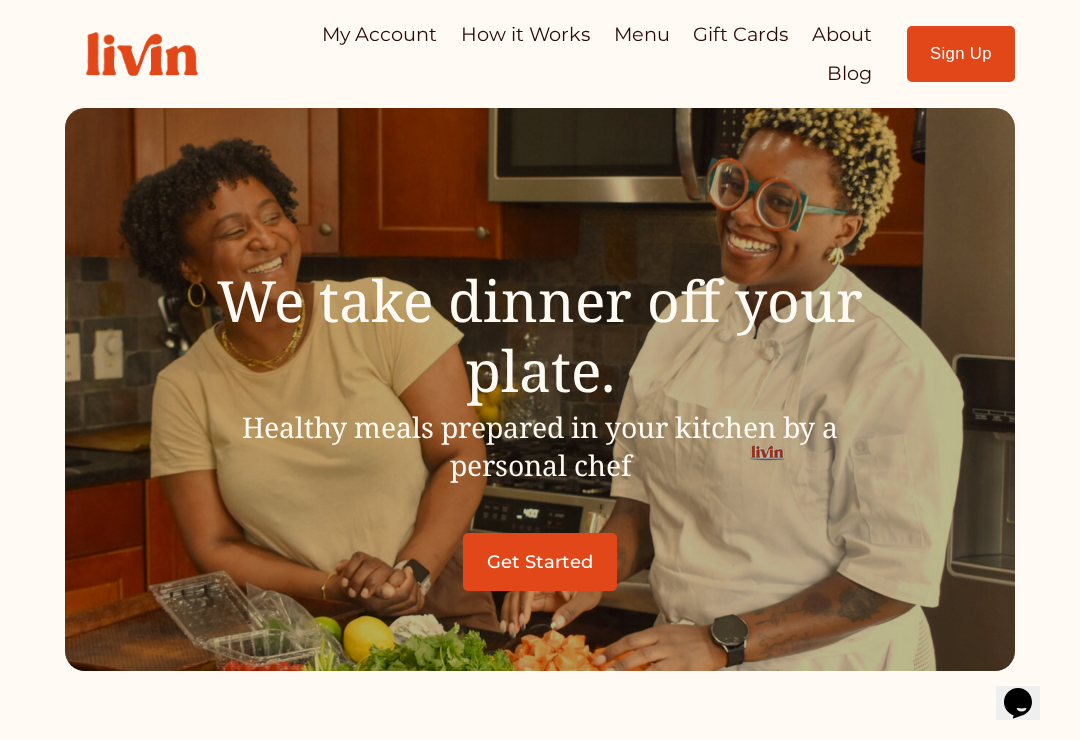 click on "Sign Up" at bounding box center [961, 54] 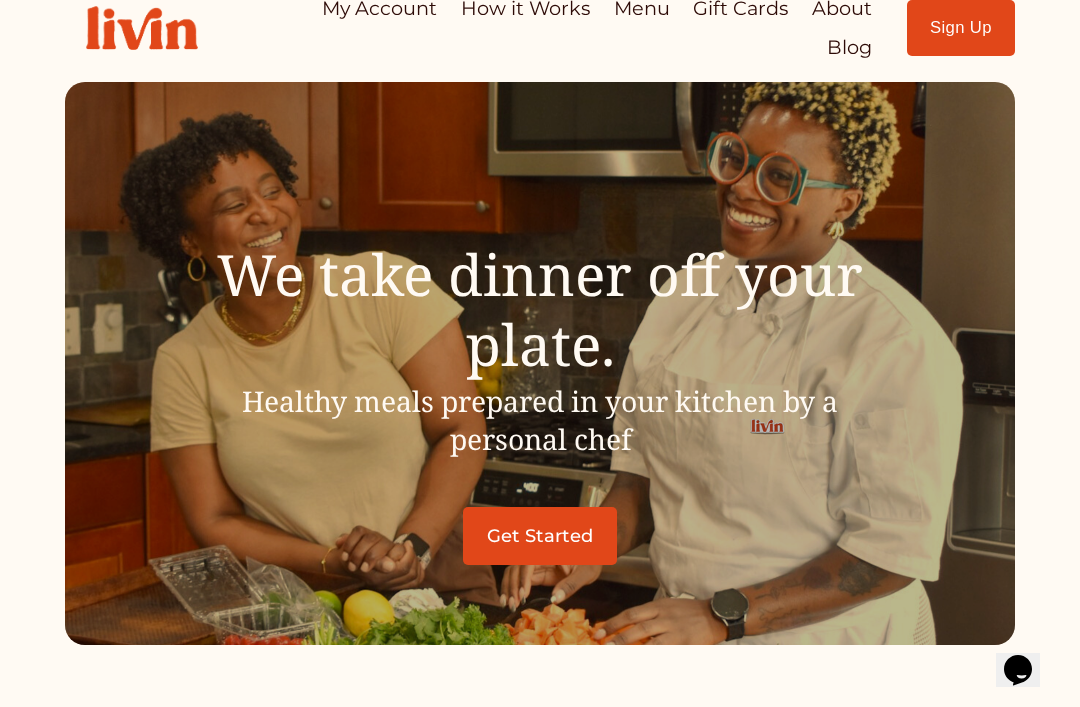 scroll, scrollTop: 0, scrollLeft: 0, axis: both 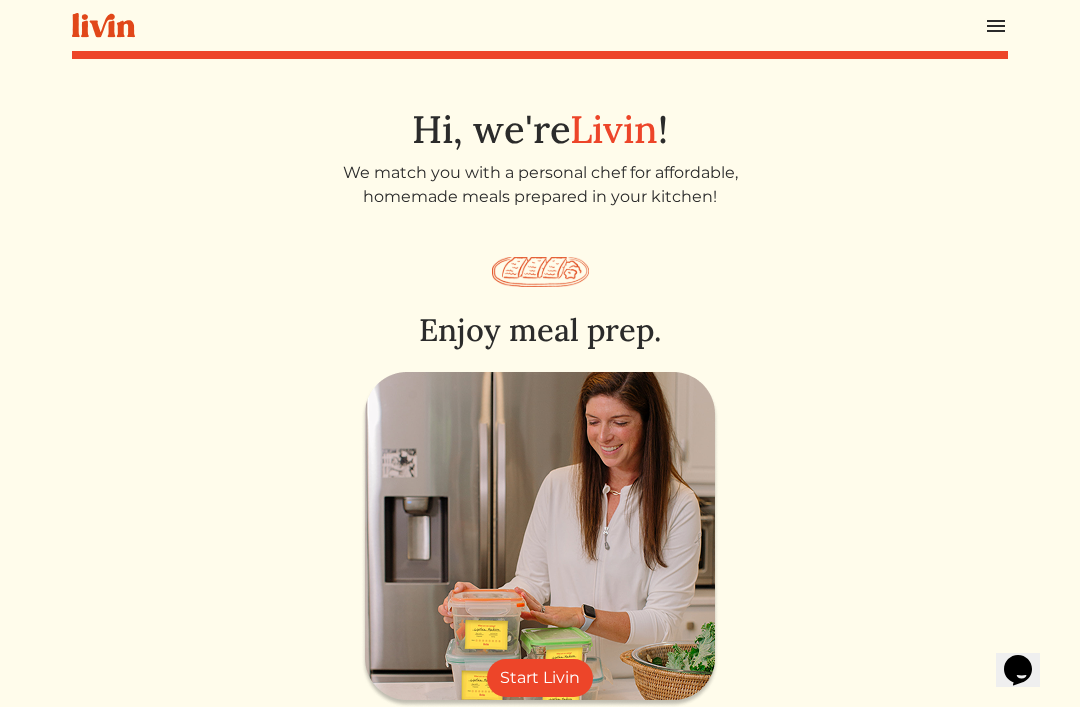 click at bounding box center [540, 540] 